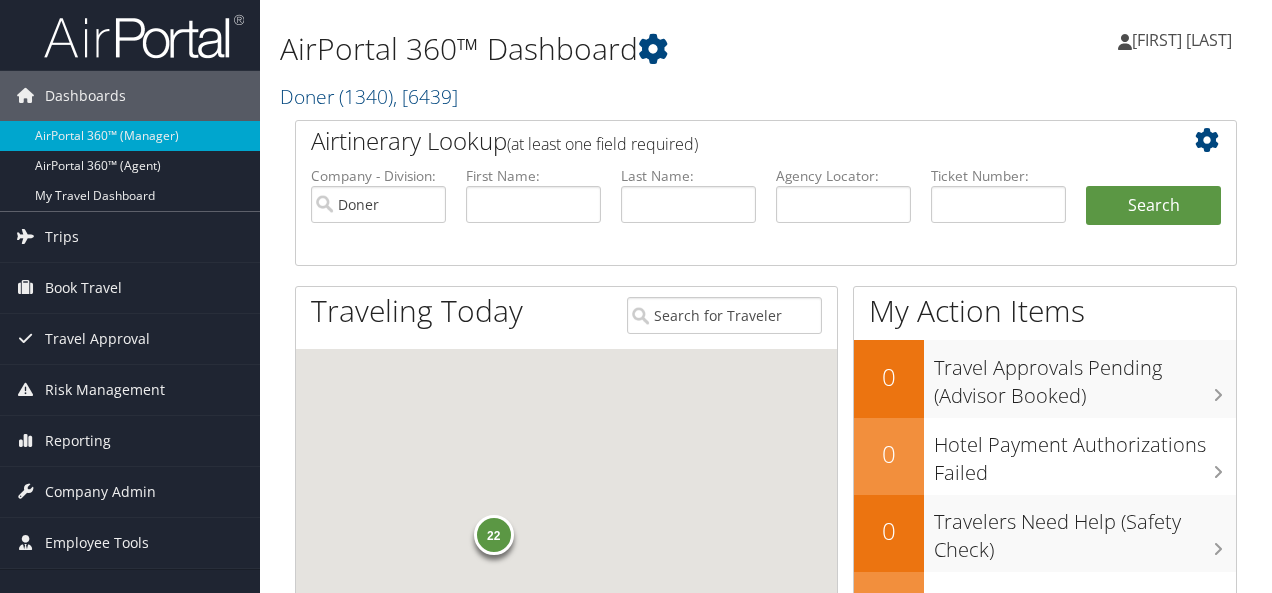 scroll, scrollTop: 0, scrollLeft: 0, axis: both 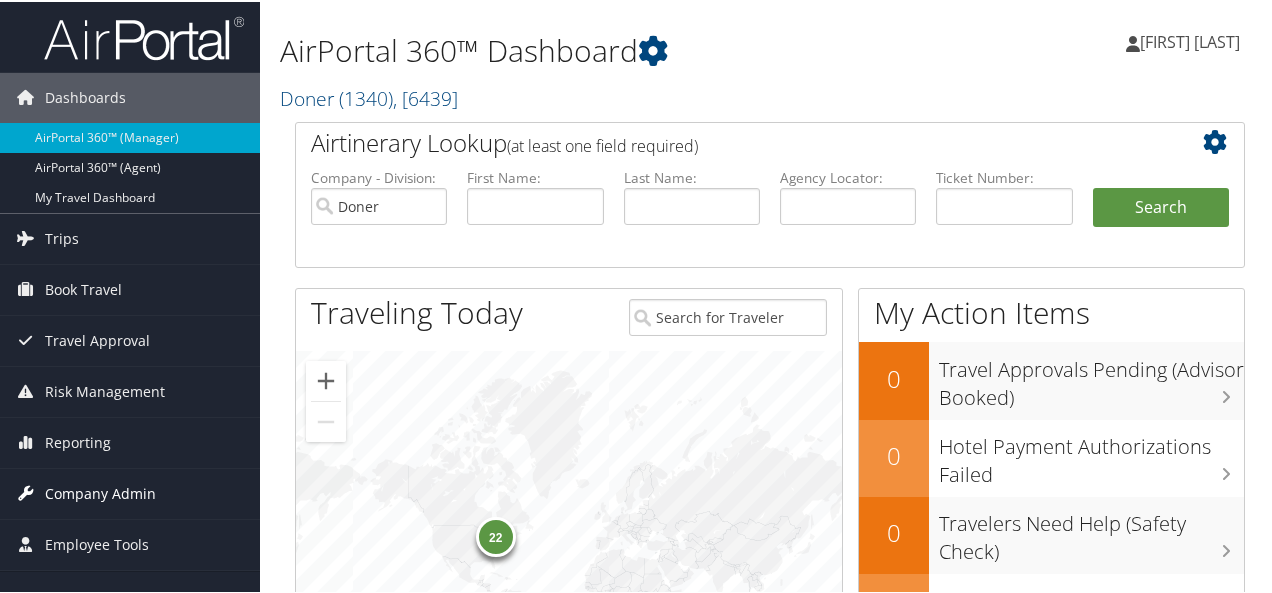click on "Company Admin" at bounding box center (100, 492) 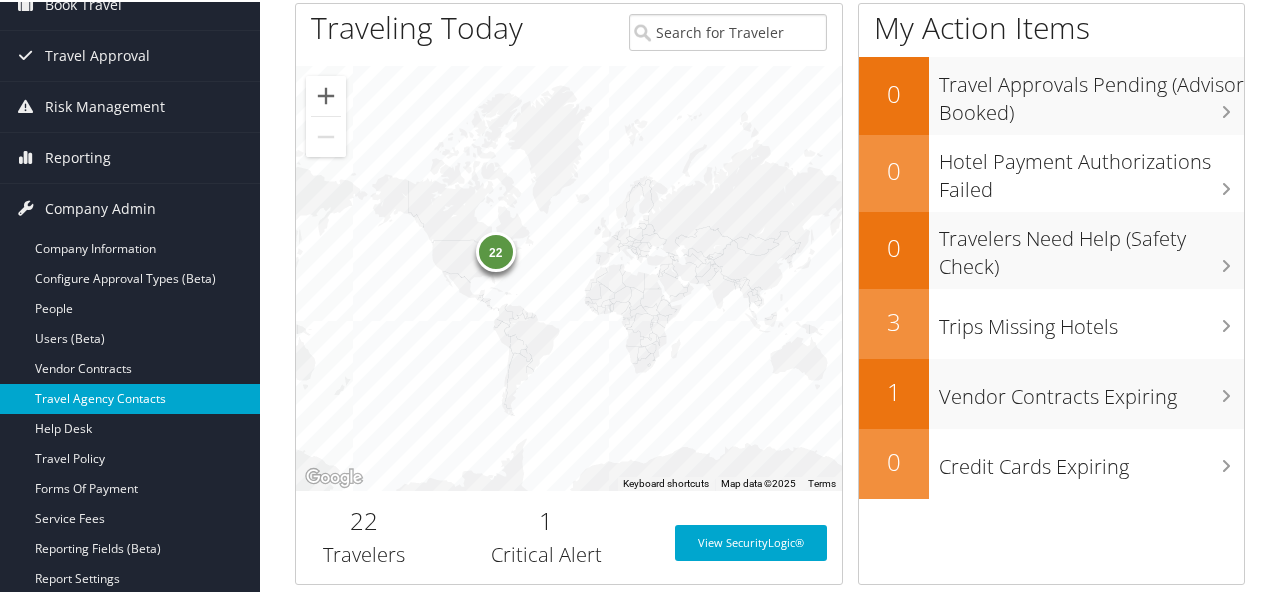 scroll, scrollTop: 300, scrollLeft: 0, axis: vertical 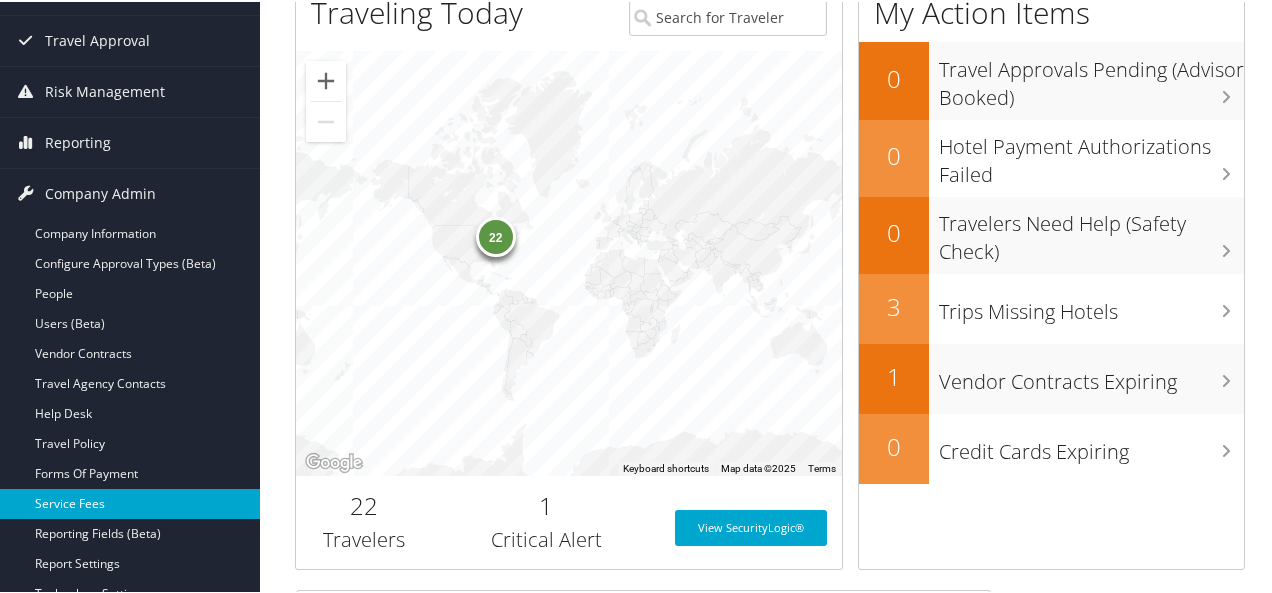 click on "Service Fees" at bounding box center [130, 502] 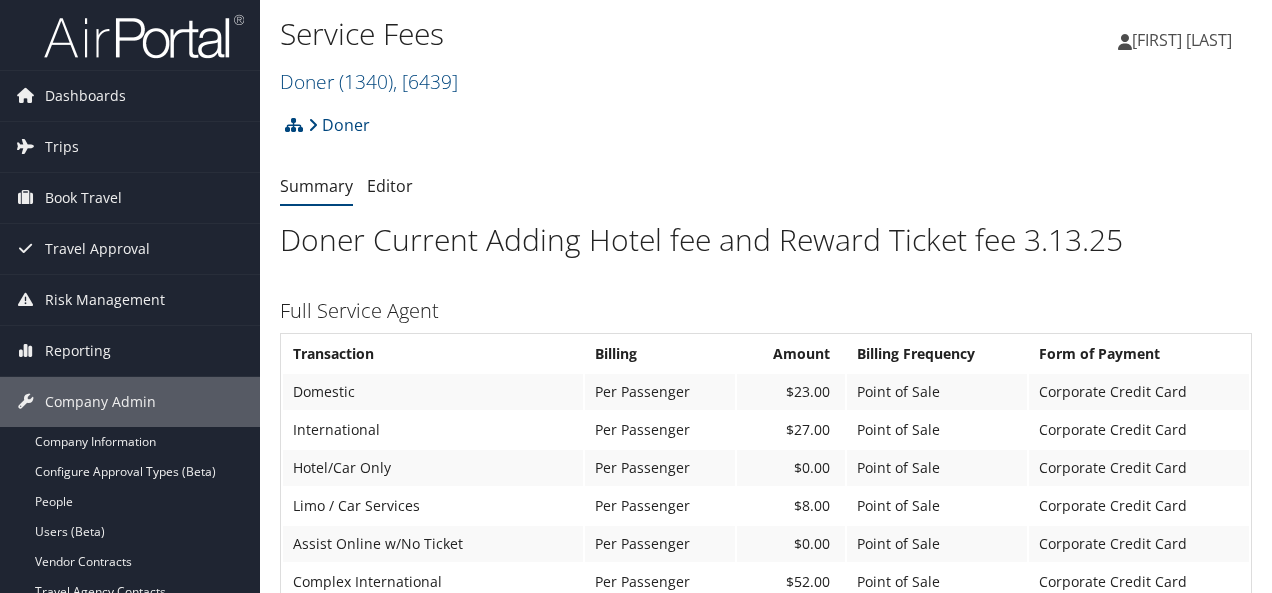 scroll, scrollTop: 0, scrollLeft: 0, axis: both 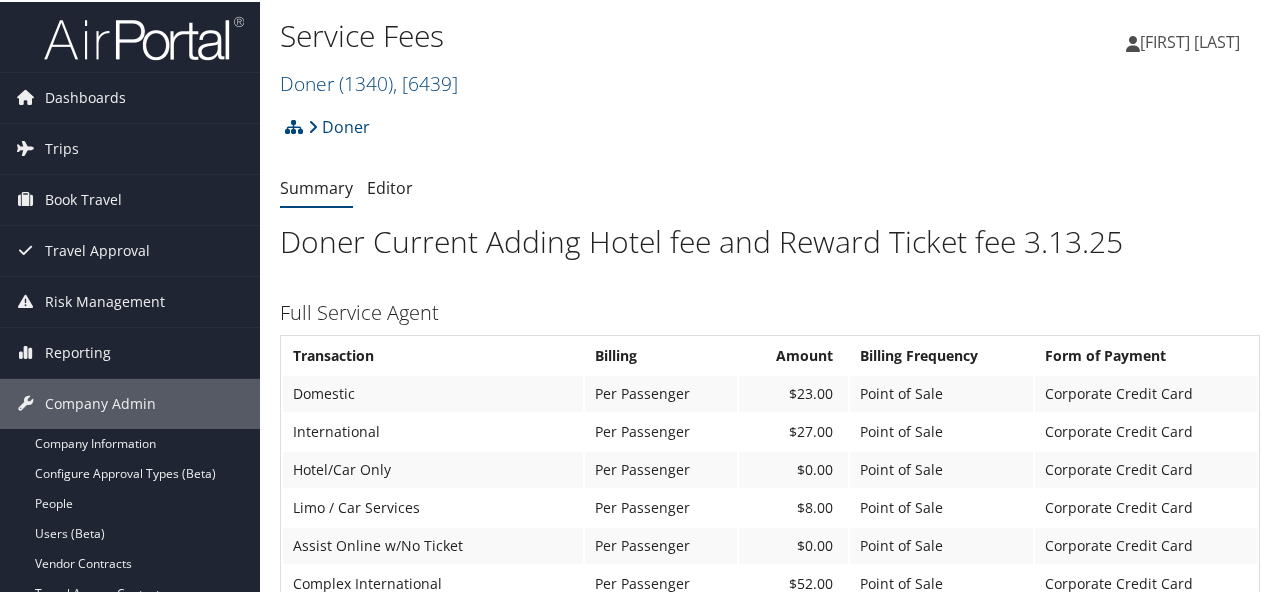click on "[COMPANY]  ( [NUMBER] )  , [ NUMBER ]" at bounding box center (606, 80) 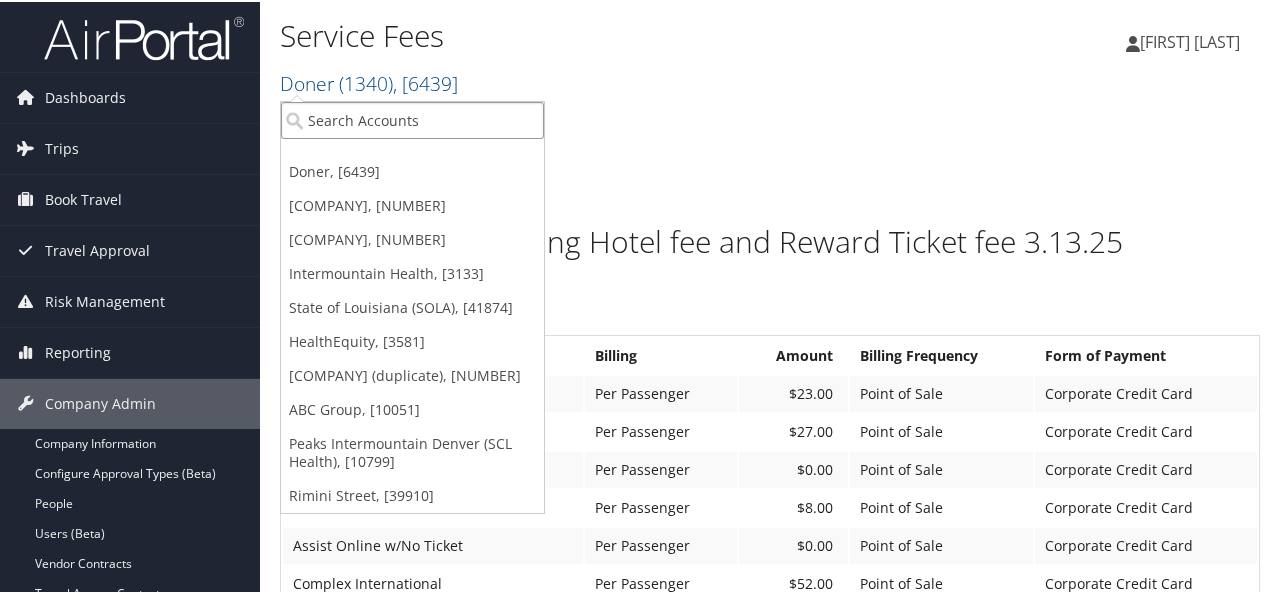 click at bounding box center [412, 118] 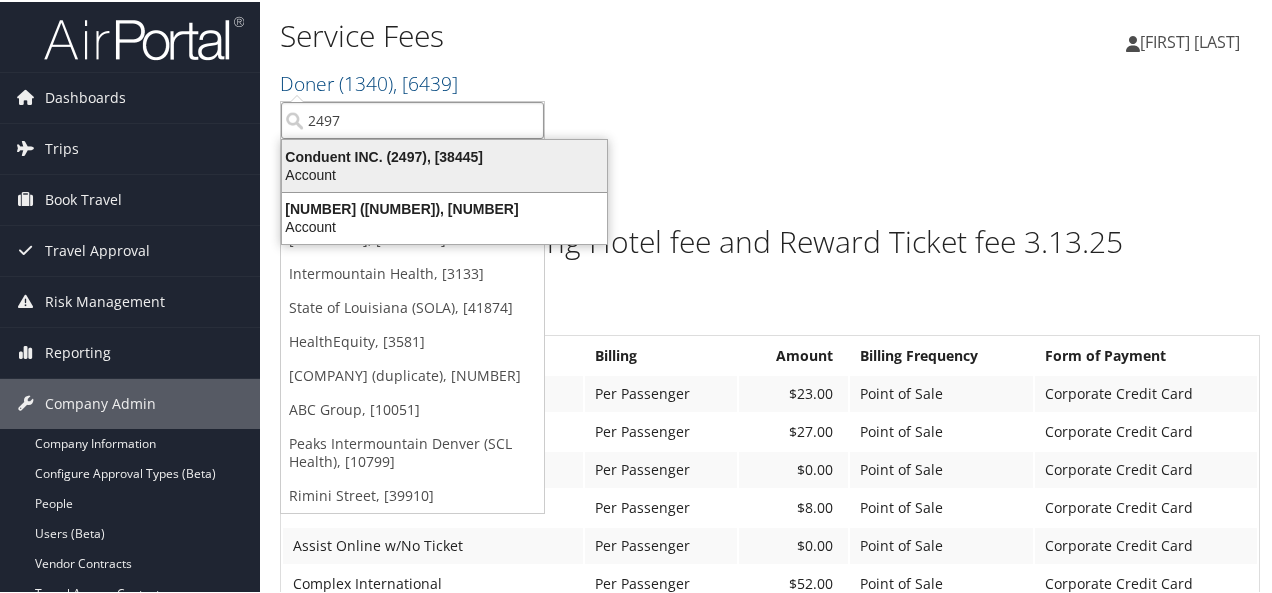 click on "Account" at bounding box center [444, 173] 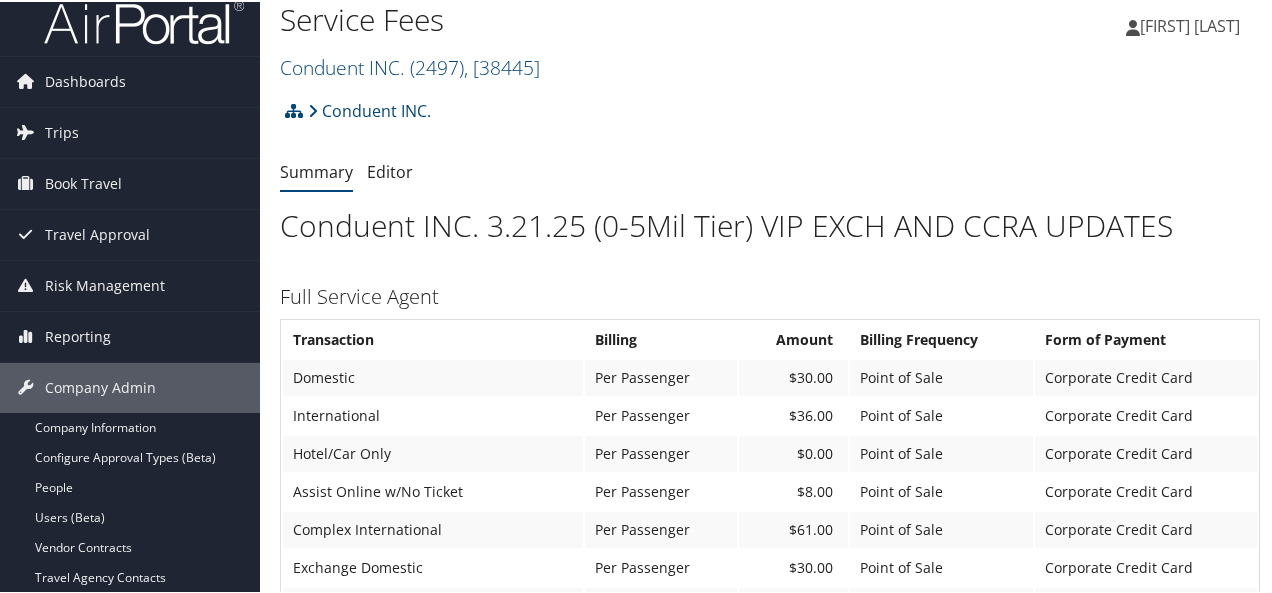 scroll, scrollTop: 0, scrollLeft: 0, axis: both 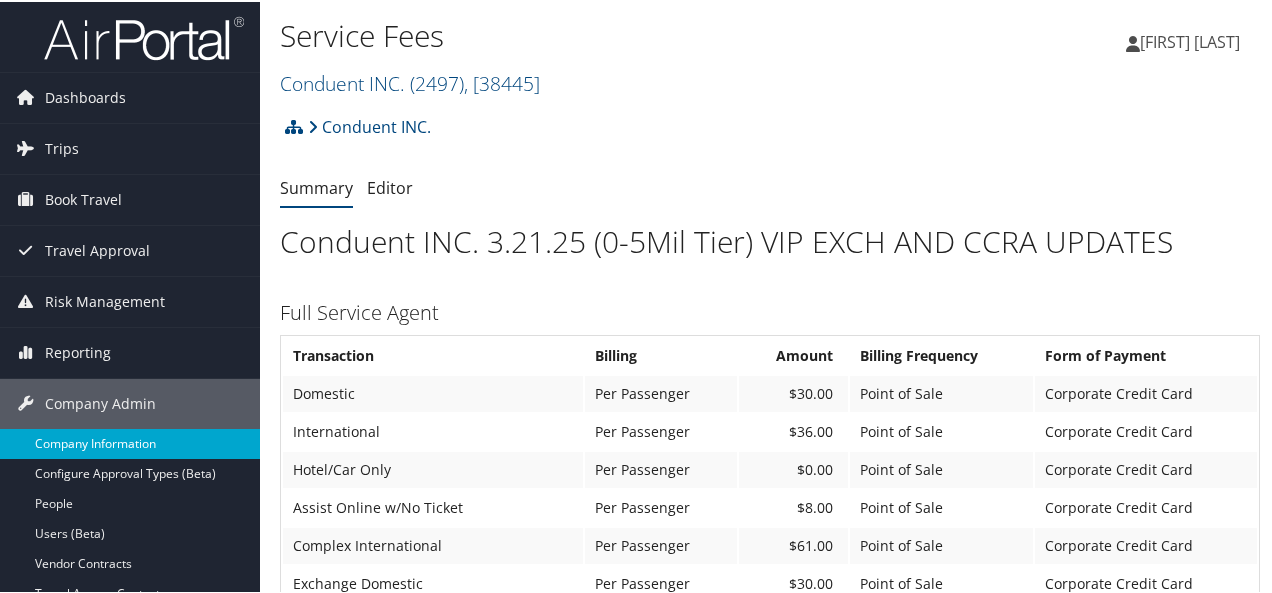 click on "Company Information" at bounding box center (130, 442) 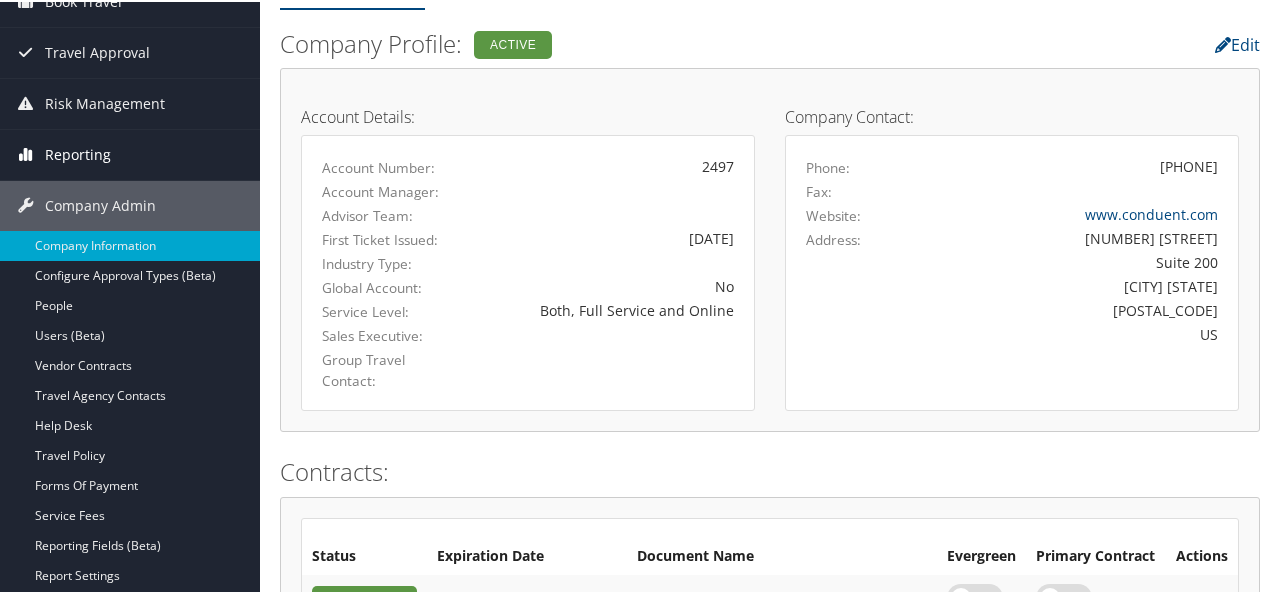 scroll, scrollTop: 200, scrollLeft: 0, axis: vertical 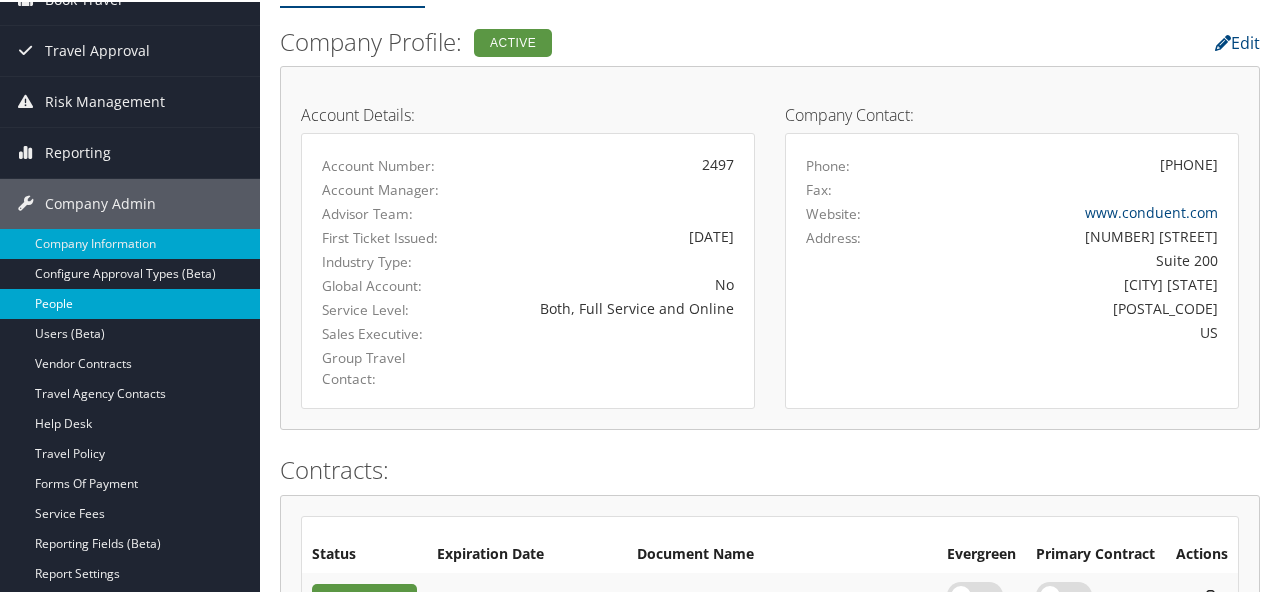 click on "People" at bounding box center [130, 302] 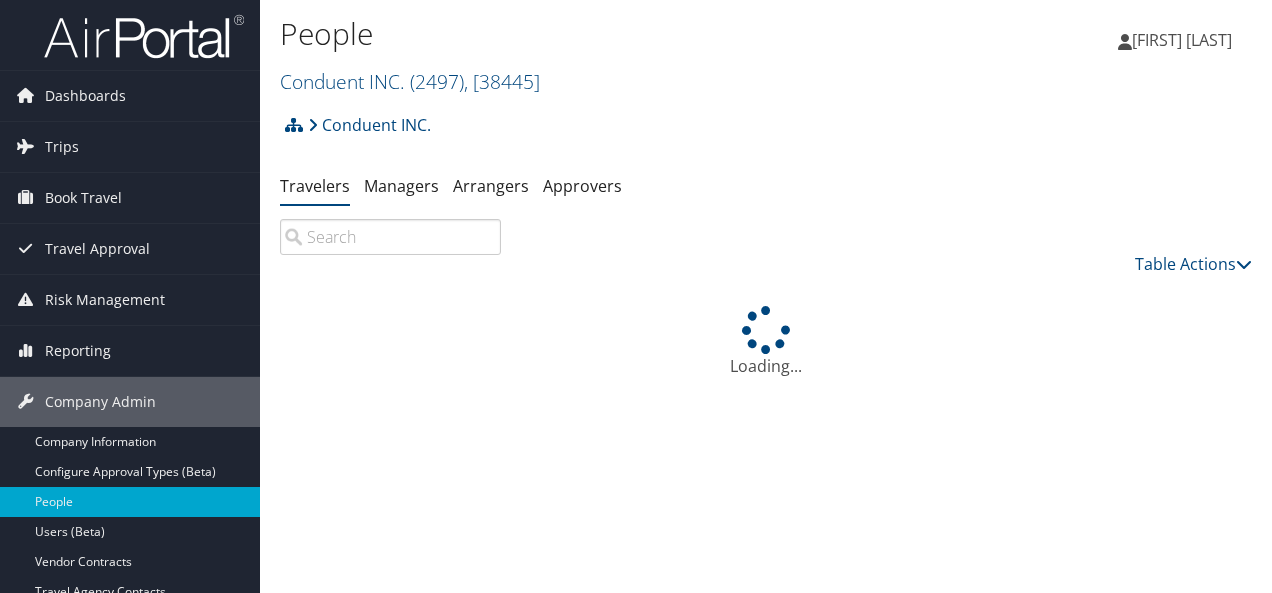 scroll, scrollTop: 0, scrollLeft: 0, axis: both 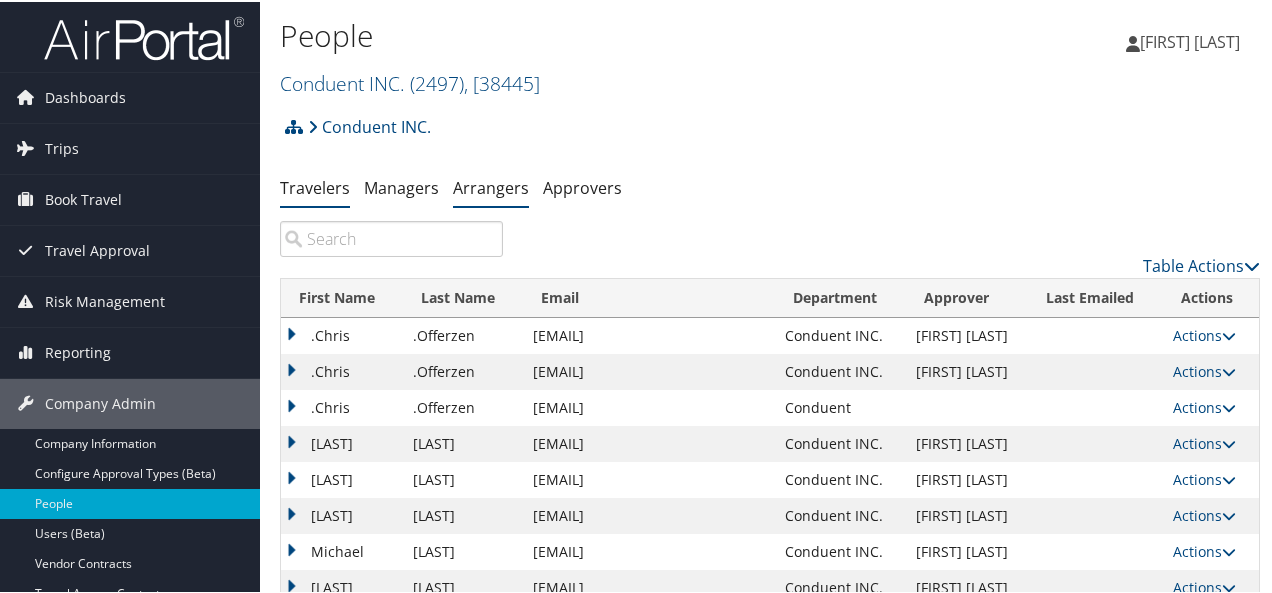 click on "Arrangers" at bounding box center (491, 186) 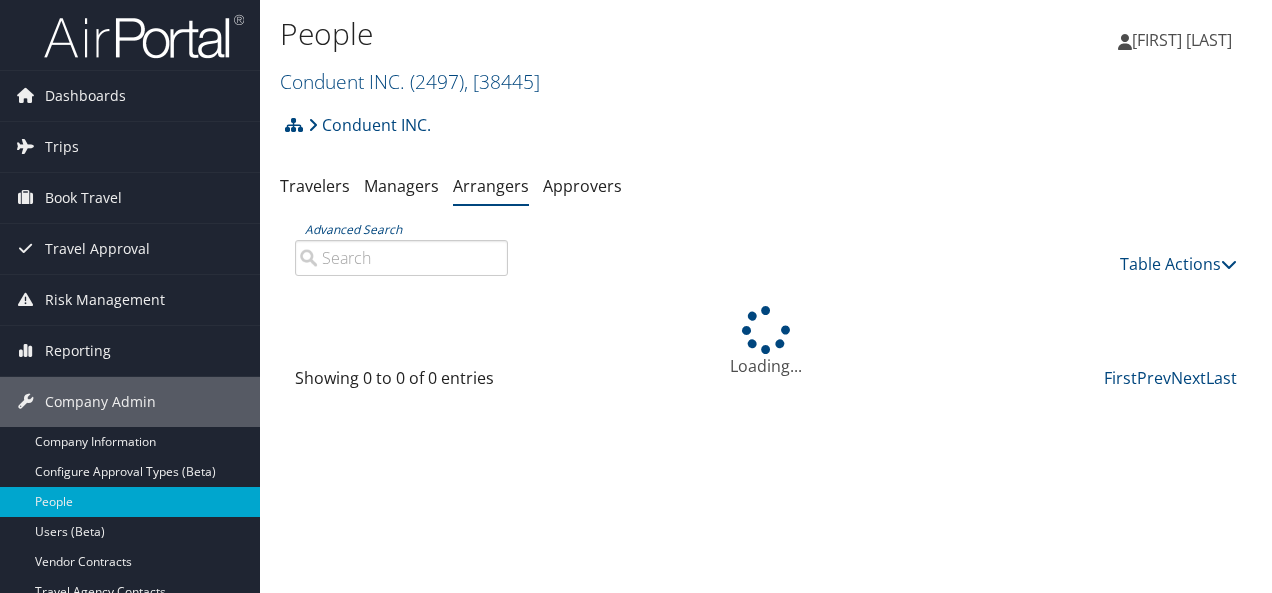 scroll, scrollTop: 0, scrollLeft: 0, axis: both 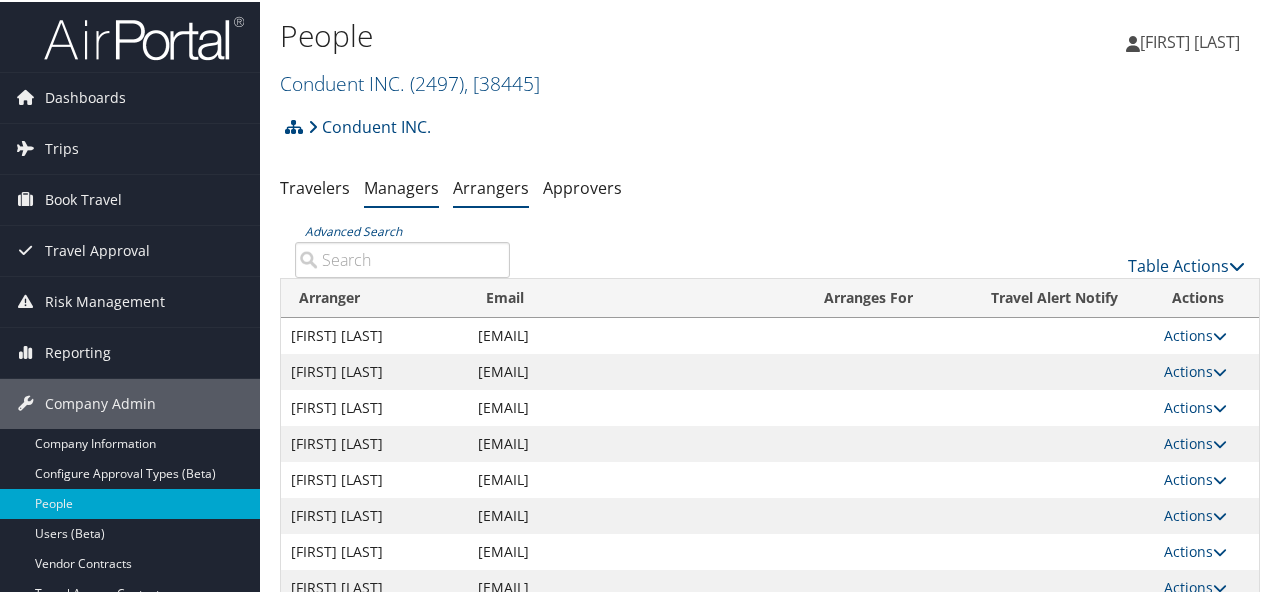 click on "Managers" at bounding box center (401, 186) 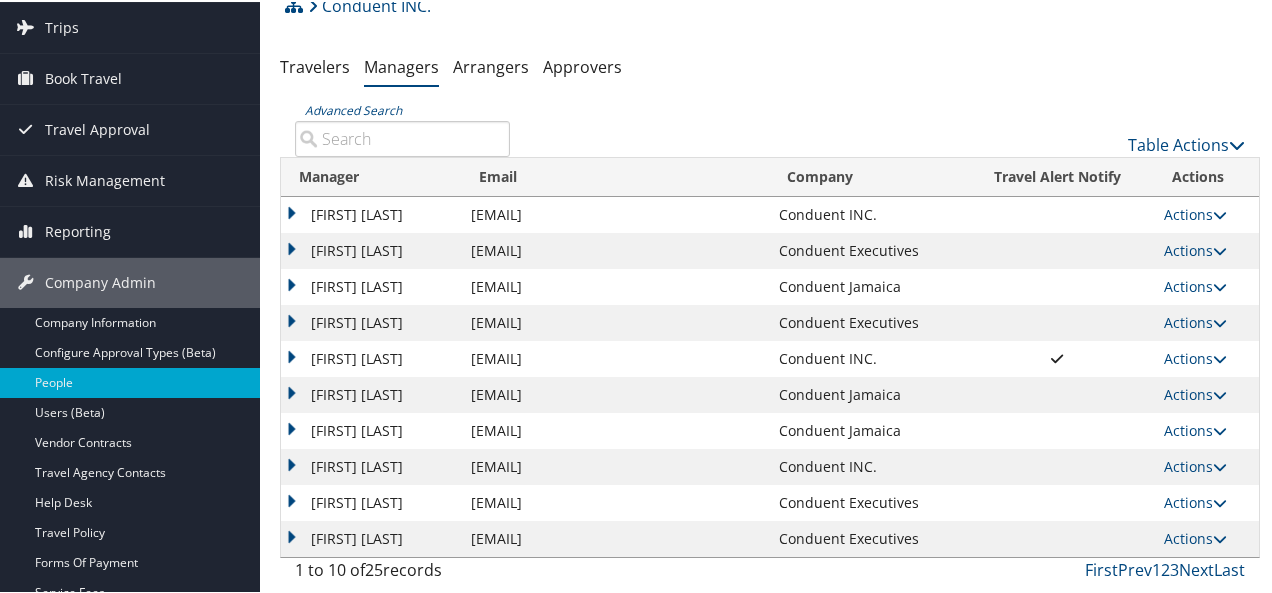 scroll, scrollTop: 0, scrollLeft: 0, axis: both 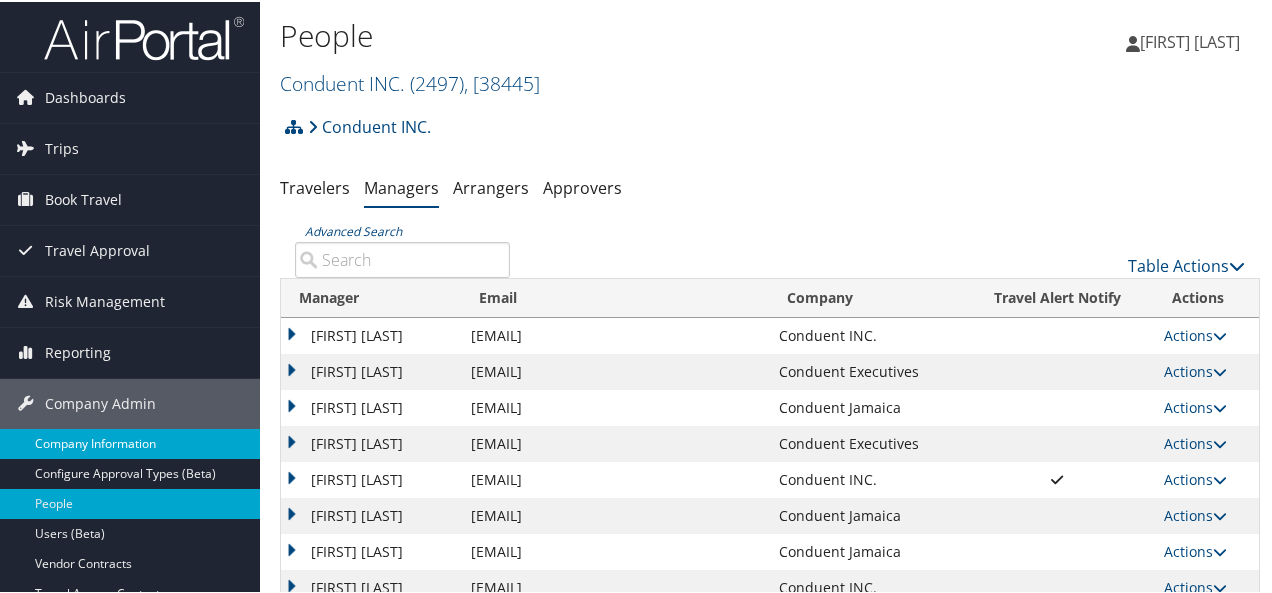 click on "Company Information" at bounding box center [130, 442] 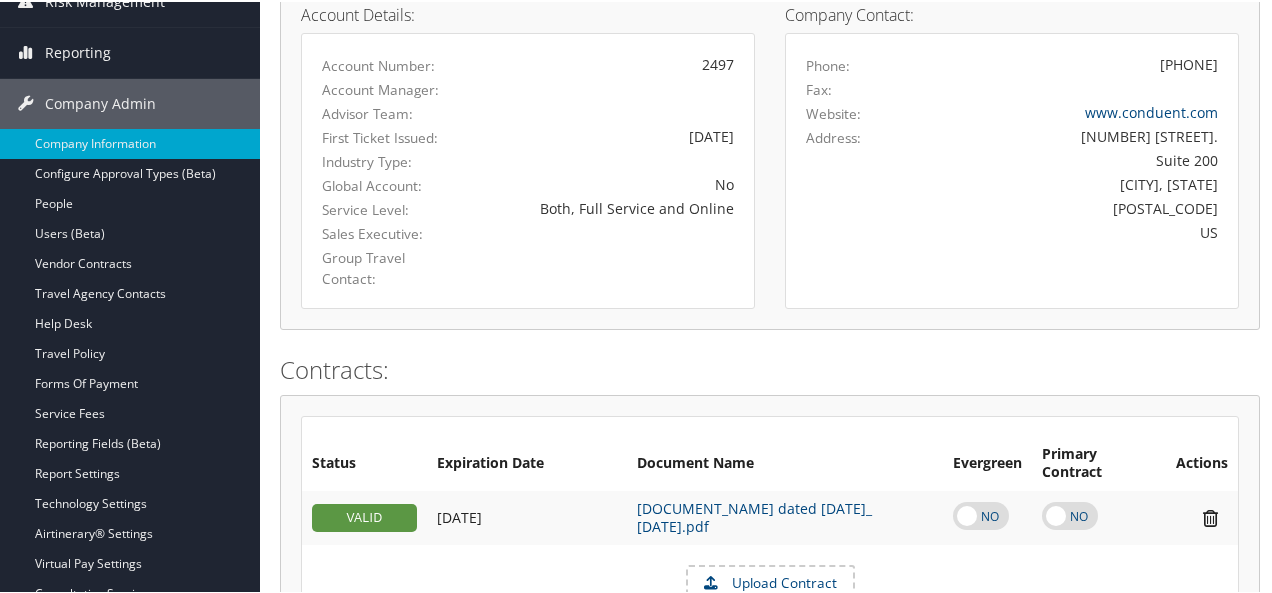 scroll, scrollTop: 0, scrollLeft: 0, axis: both 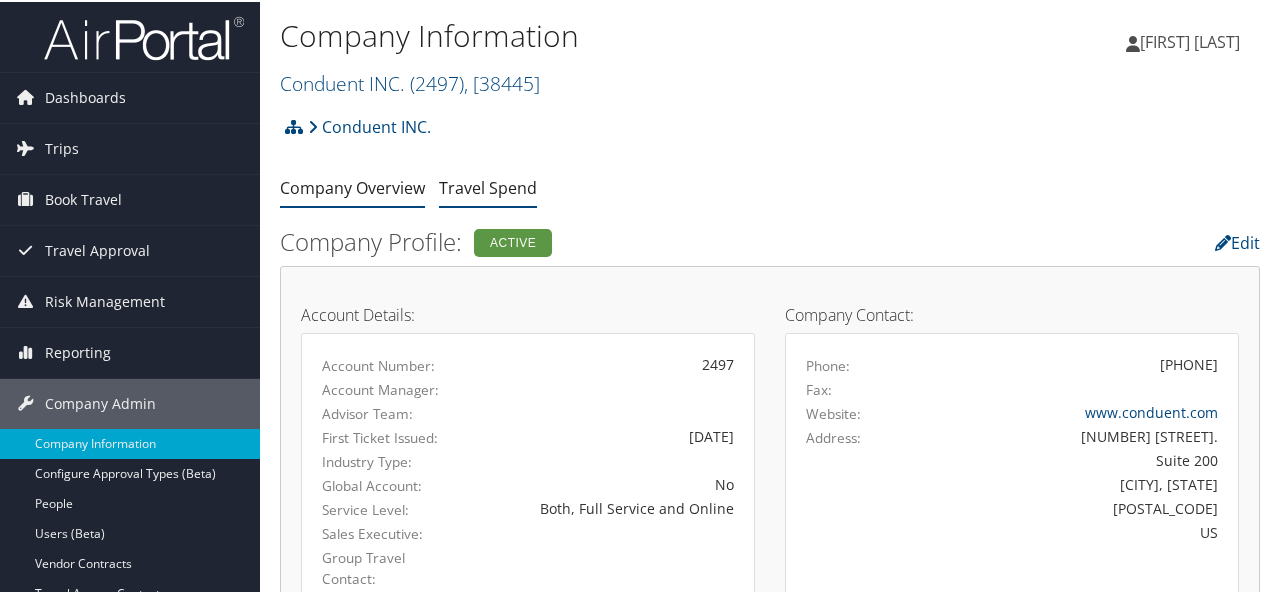 click on "Travel Spend" at bounding box center [488, 186] 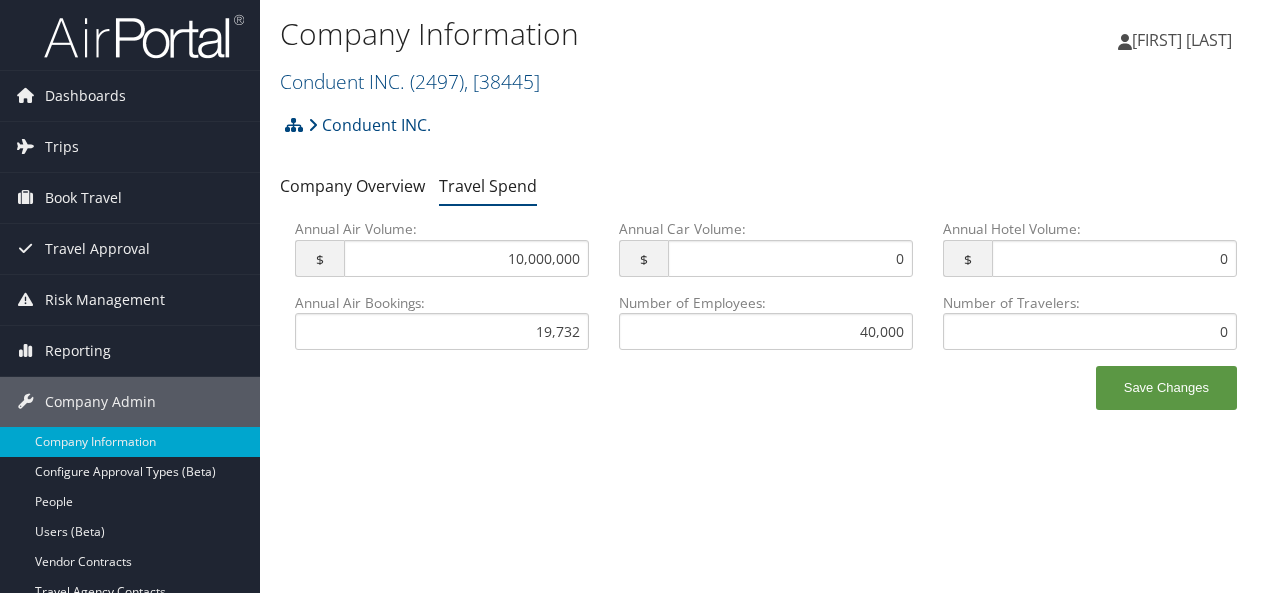 scroll, scrollTop: 0, scrollLeft: 0, axis: both 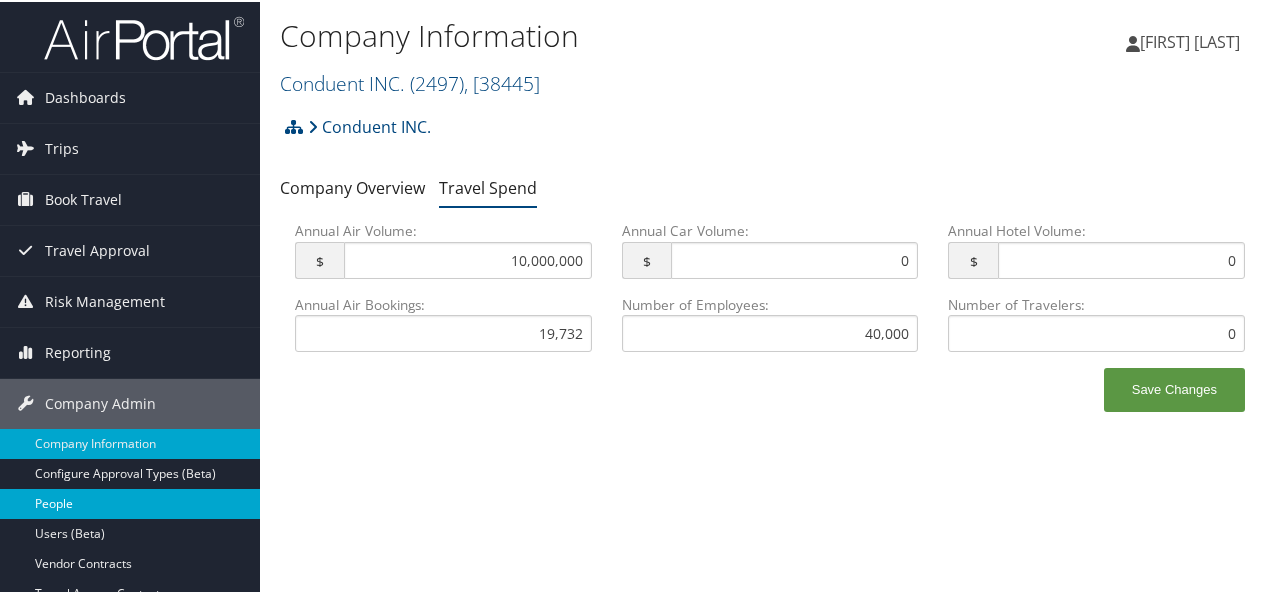 click on "People" at bounding box center [130, 502] 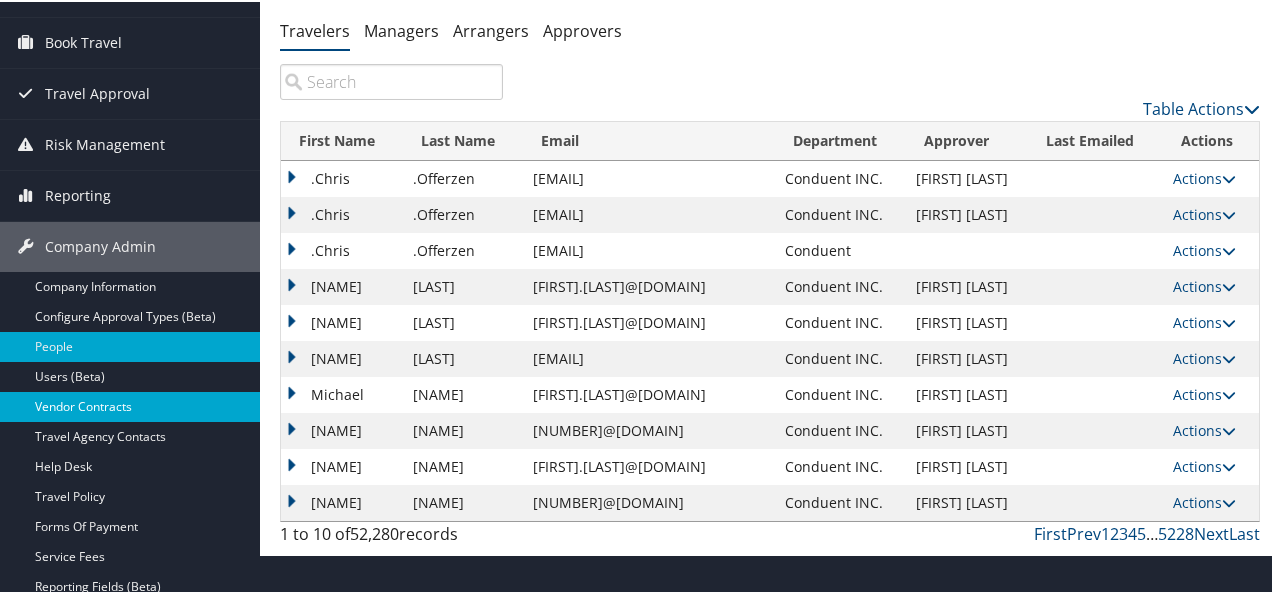 scroll, scrollTop: 200, scrollLeft: 0, axis: vertical 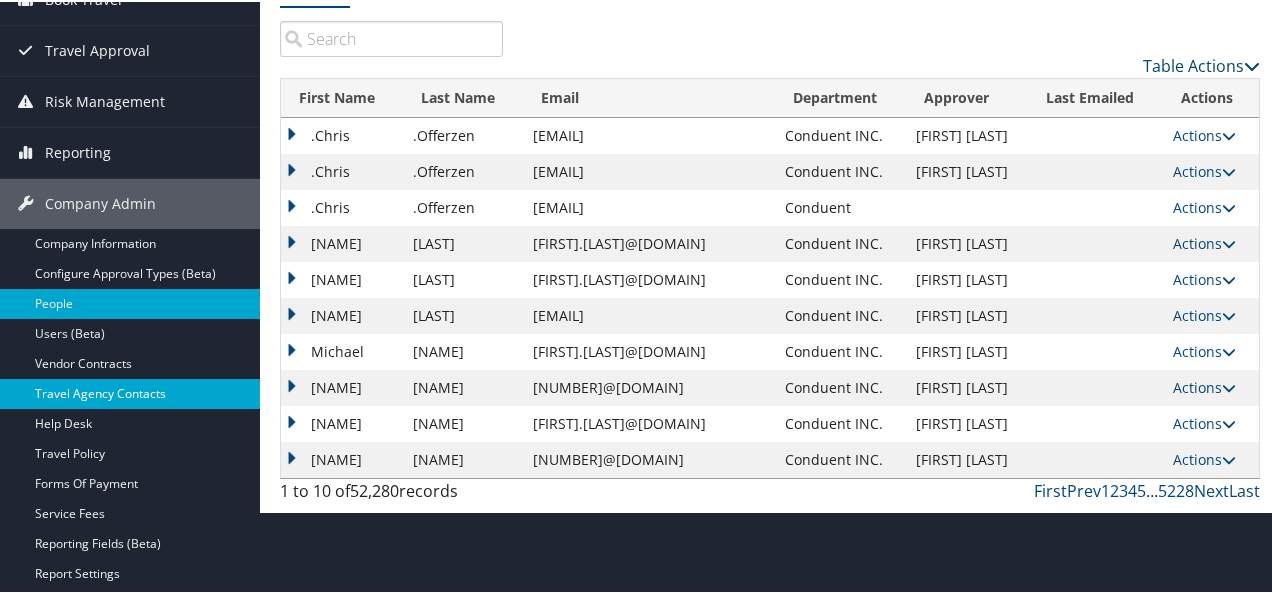 click on "Travel Agency Contacts" at bounding box center [130, 392] 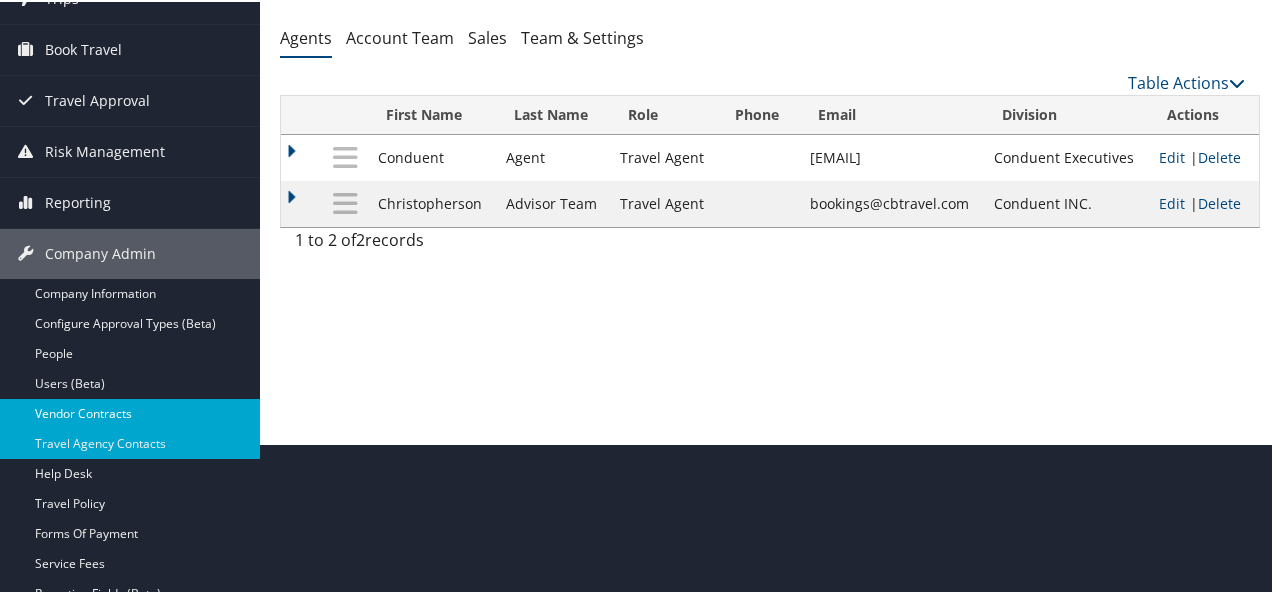 scroll, scrollTop: 400, scrollLeft: 0, axis: vertical 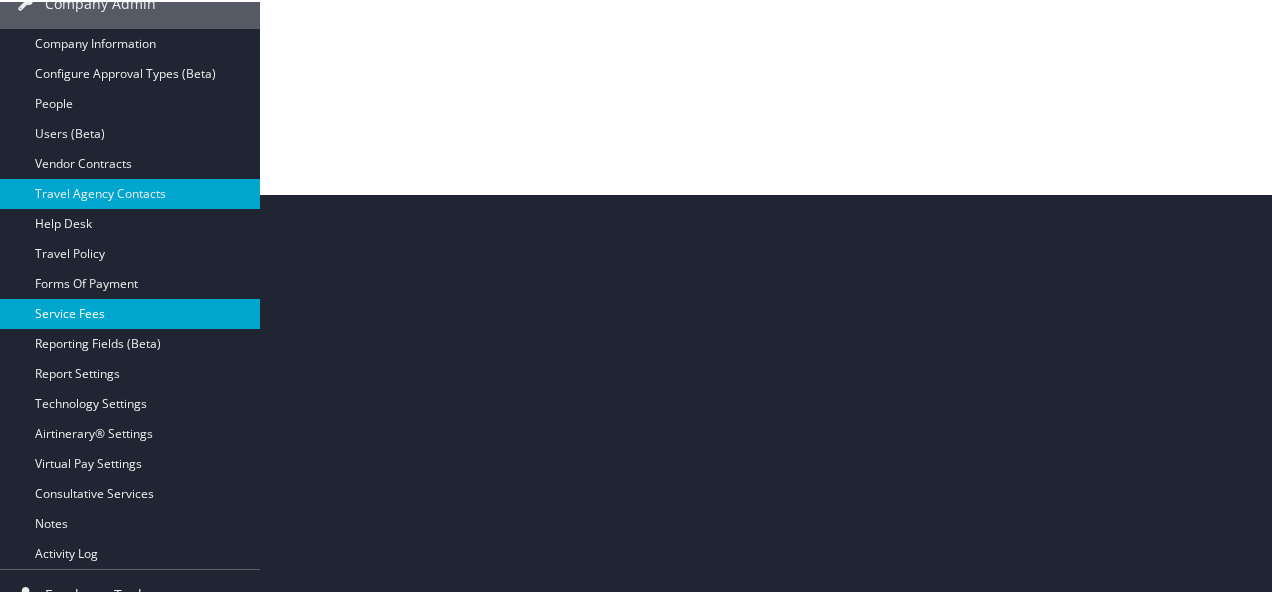 click on "Service Fees" at bounding box center (130, 312) 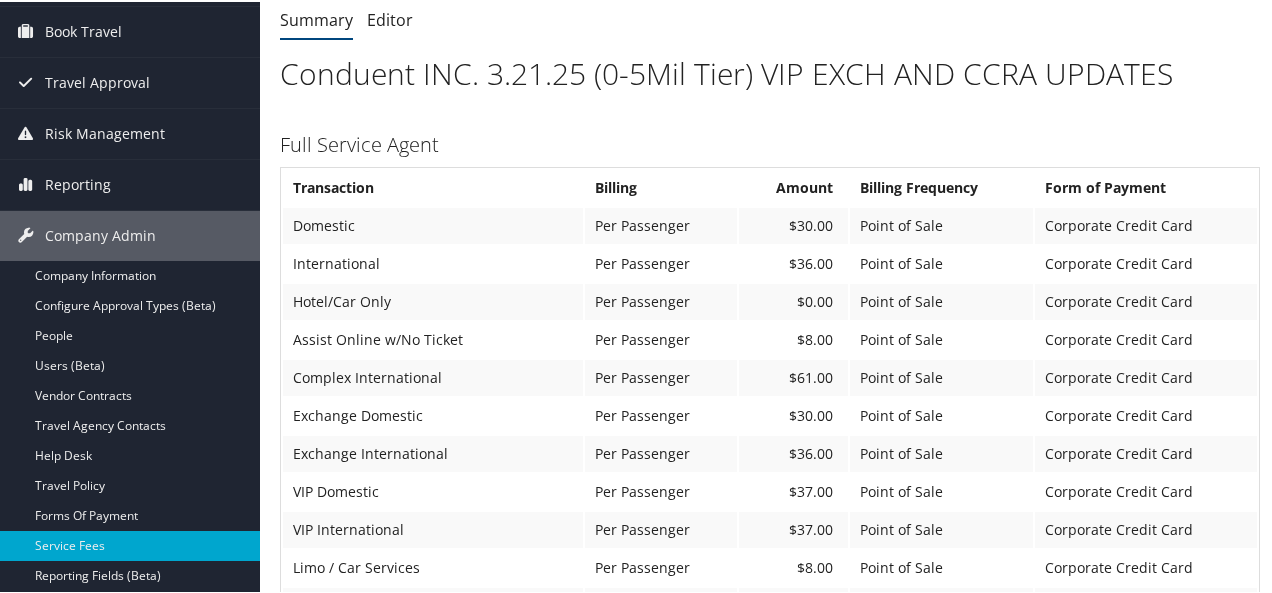 scroll, scrollTop: 200, scrollLeft: 0, axis: vertical 